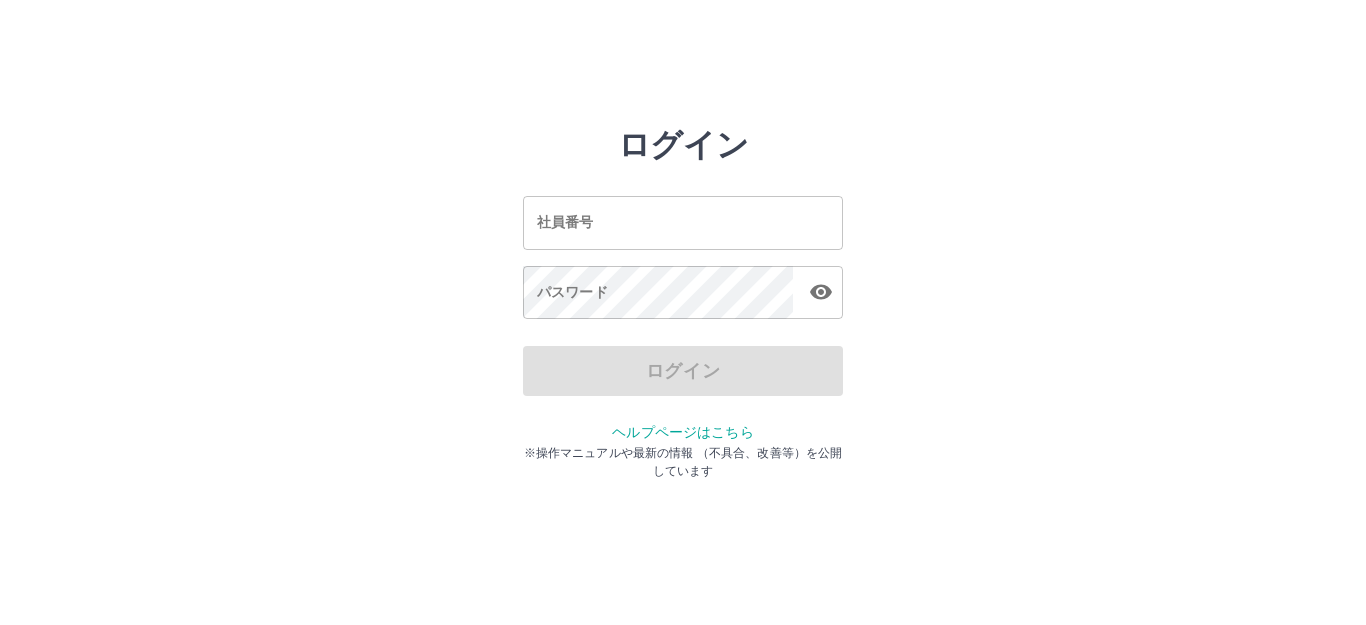 scroll, scrollTop: 0, scrollLeft: 0, axis: both 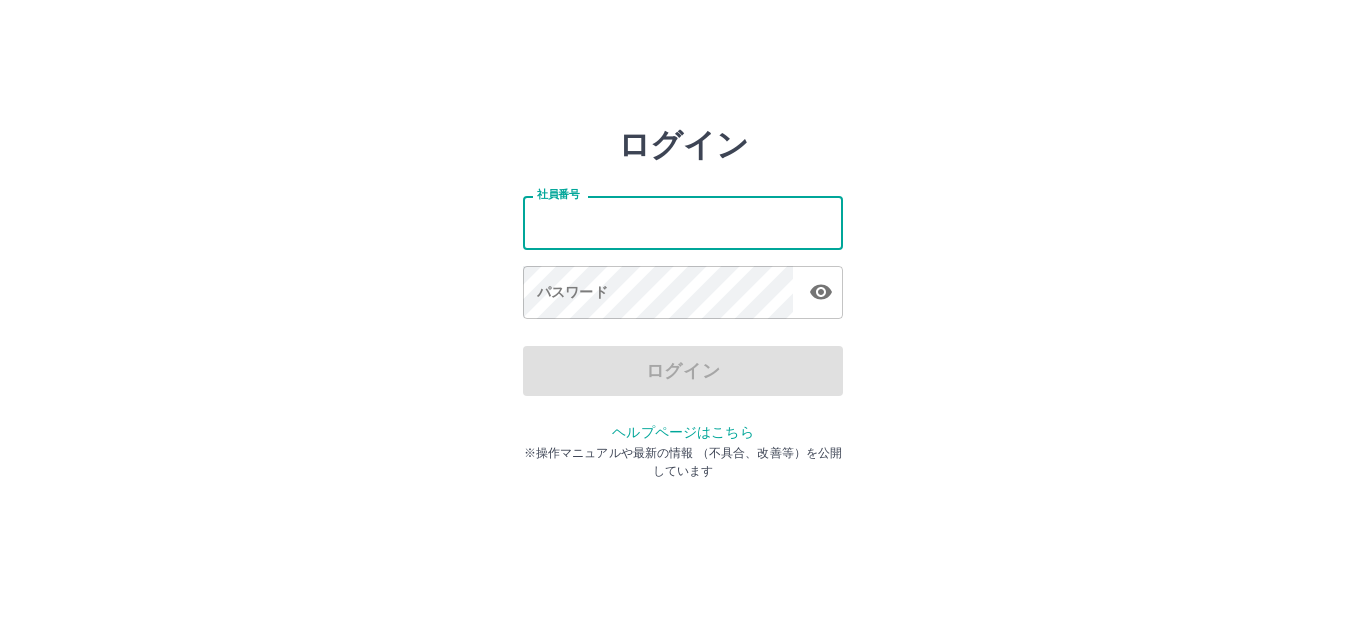 click on "社員番号" at bounding box center (683, 222) 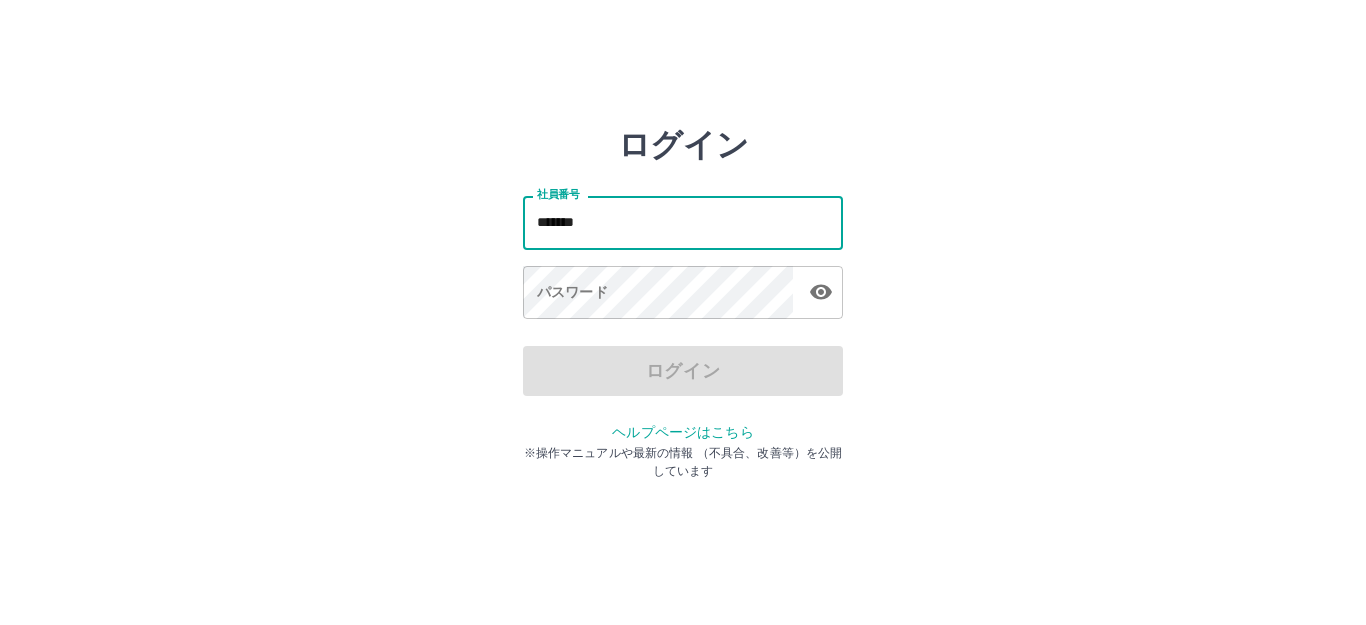 type on "*******" 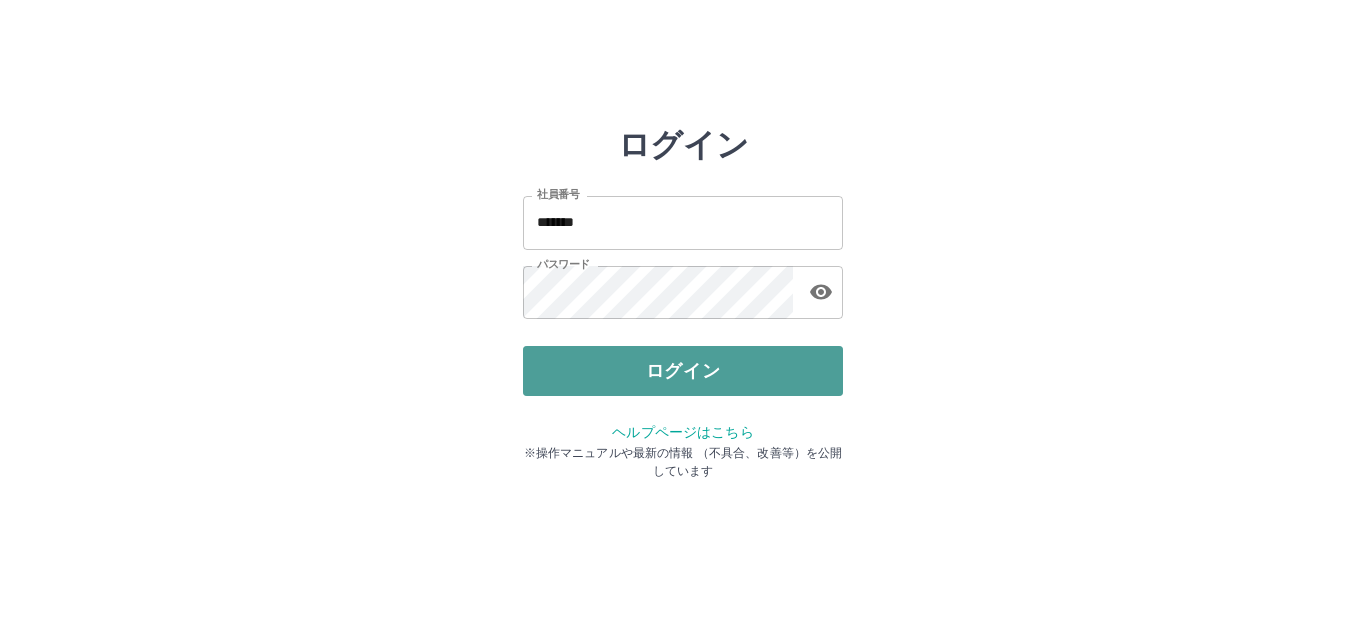 click on "ログイン" at bounding box center (683, 371) 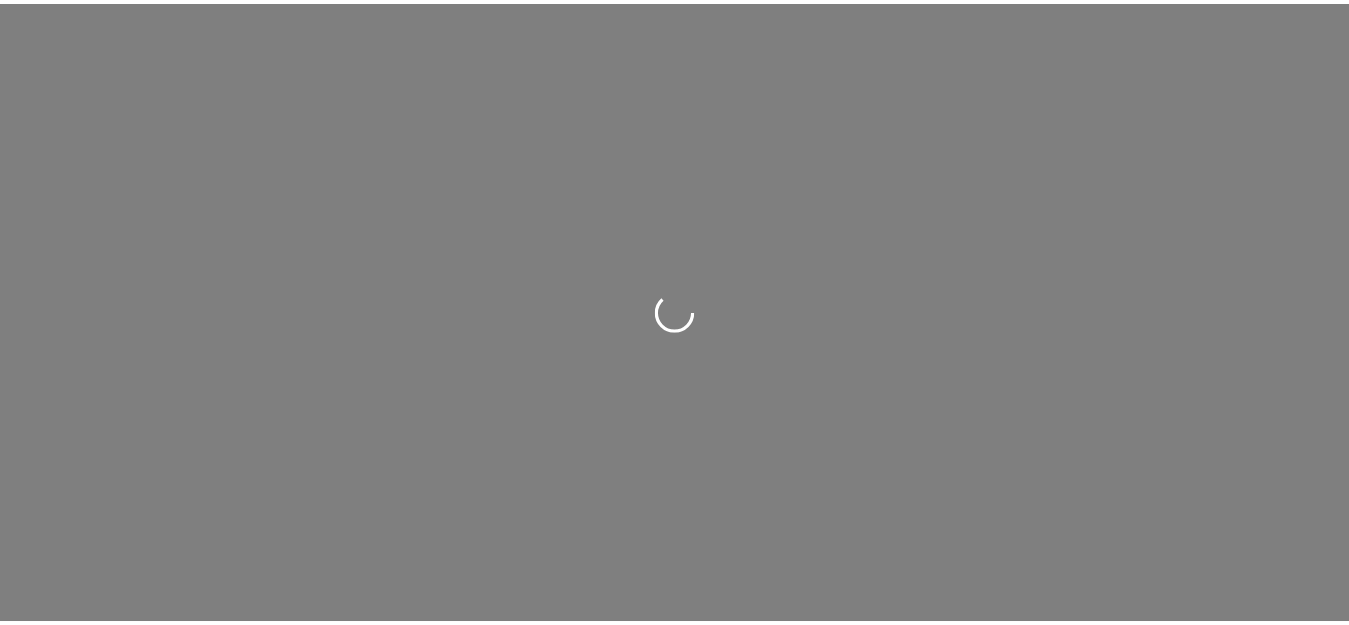 scroll, scrollTop: 0, scrollLeft: 0, axis: both 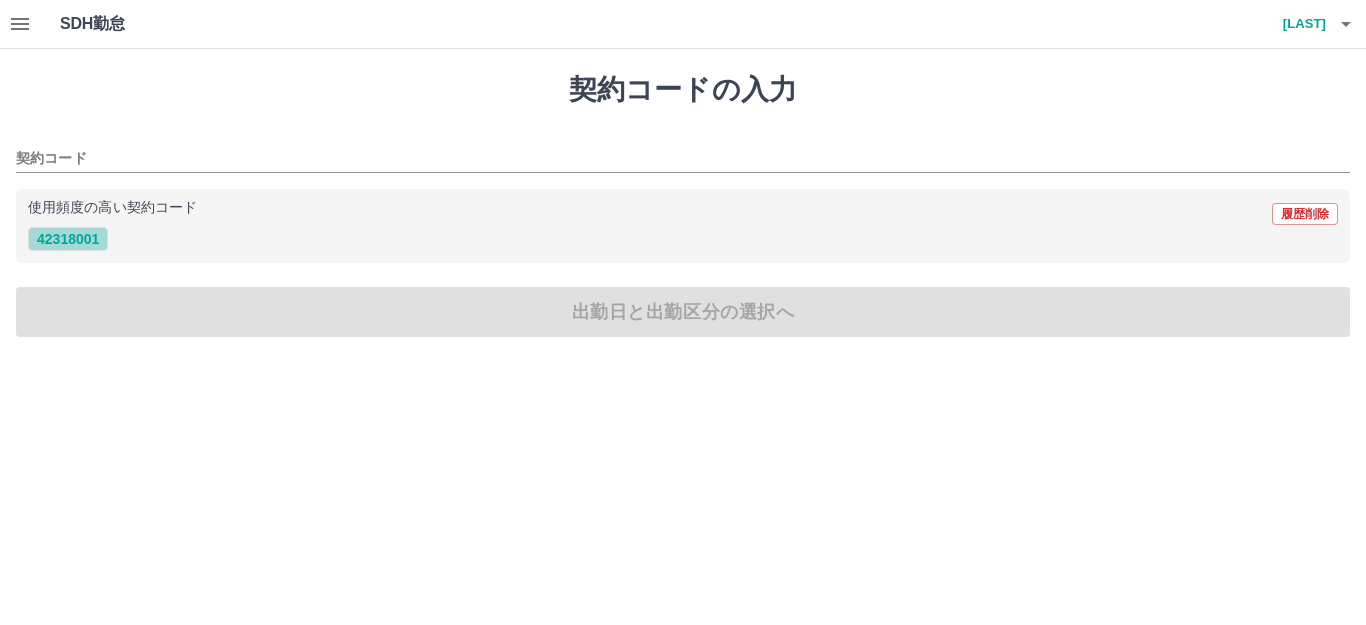 click on "42318001" at bounding box center (68, 239) 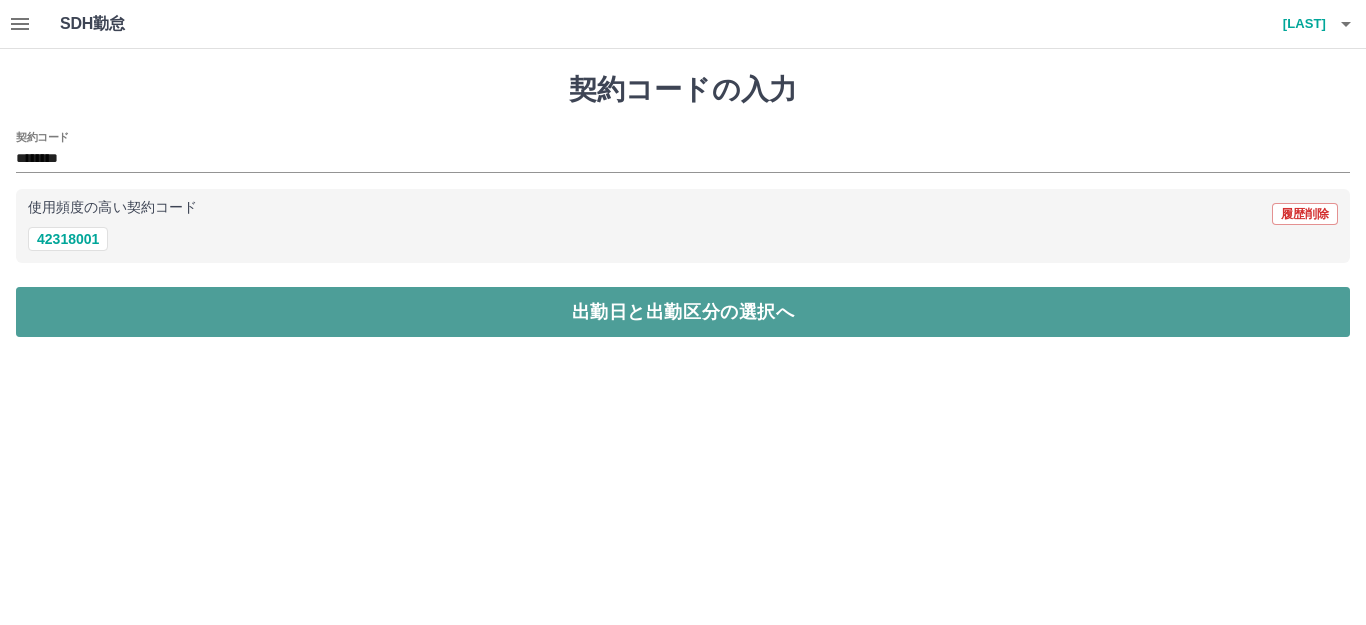 click on "出勤日と出勤区分の選択へ" at bounding box center (683, 312) 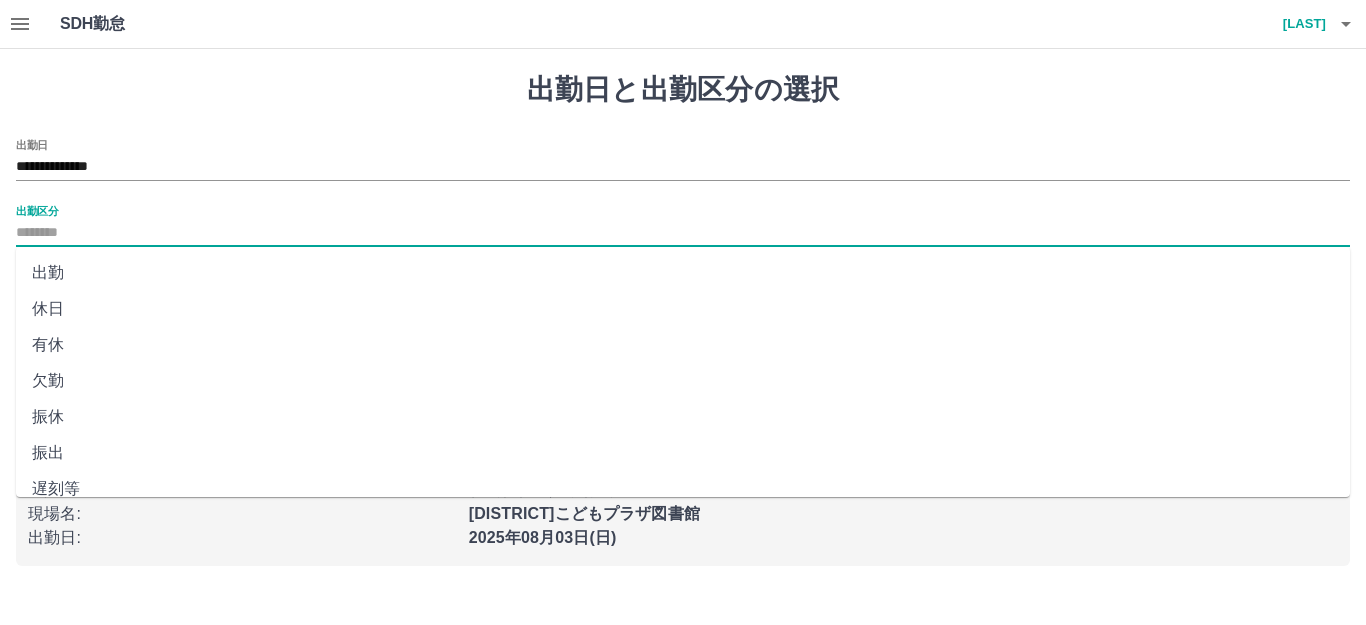 click on "出勤区分" at bounding box center (683, 233) 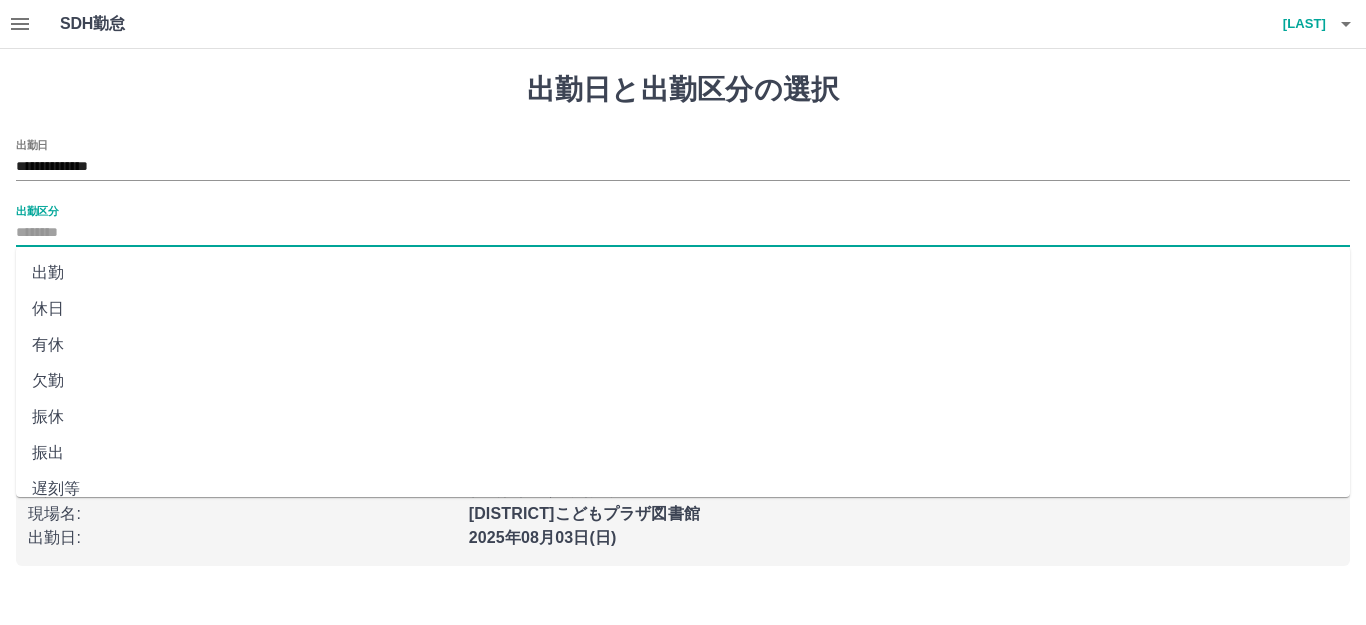 click on "出勤" at bounding box center [683, 273] 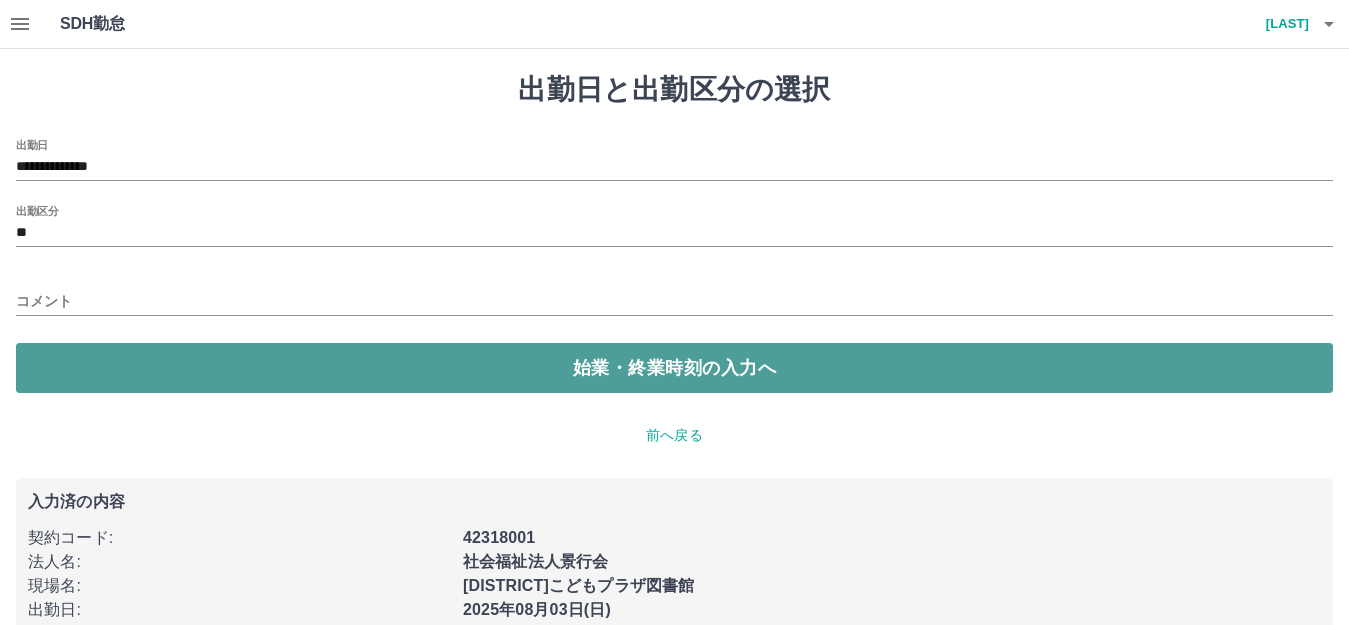 click on "始業・終業時刻の入力へ" at bounding box center [674, 368] 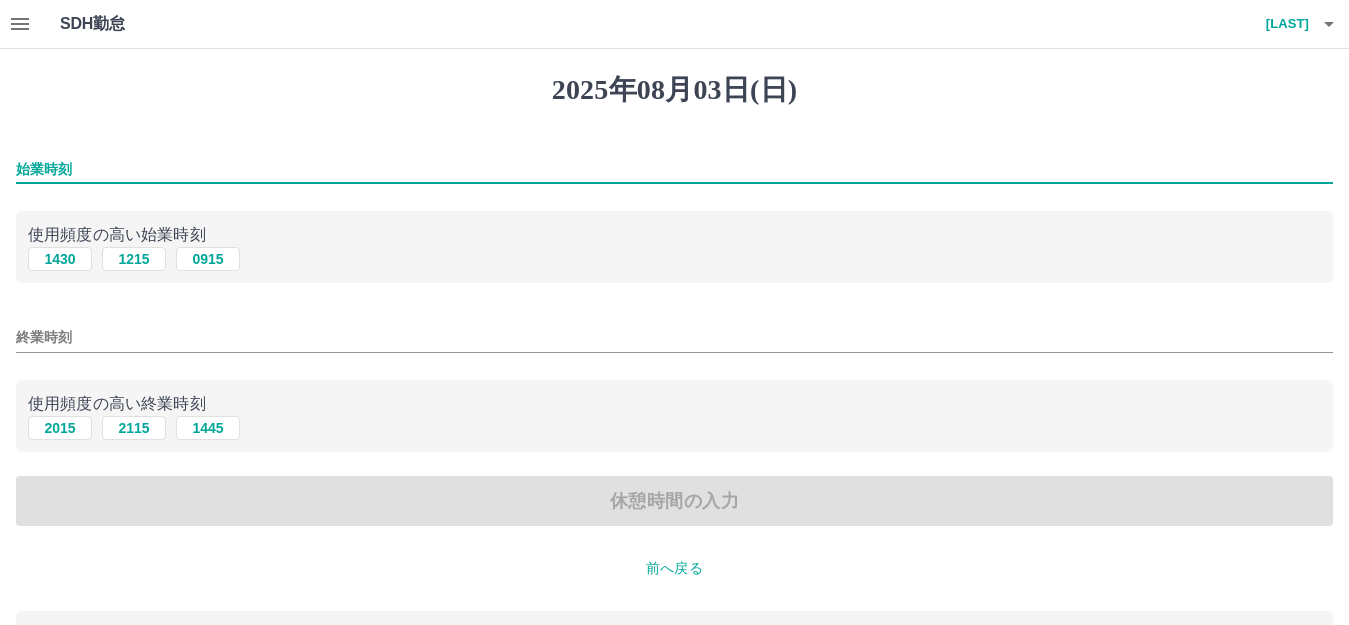click on "始業時刻" at bounding box center [674, 169] 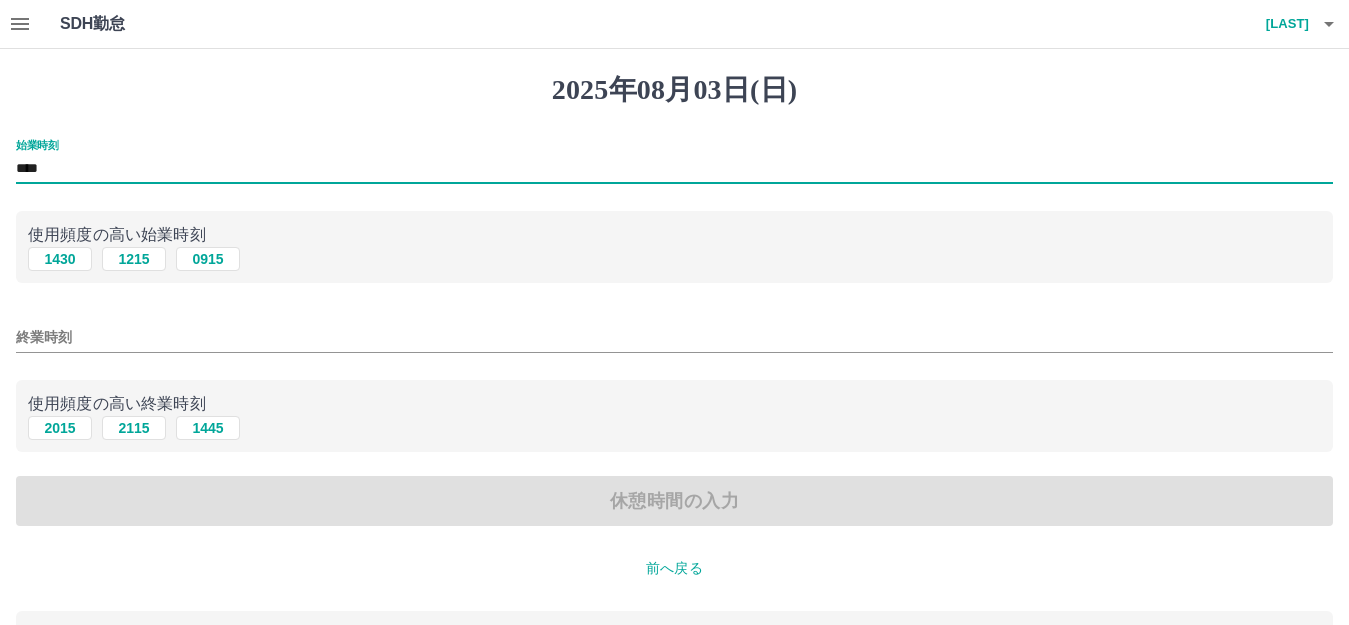 click on "終業時刻" at bounding box center [674, 337] 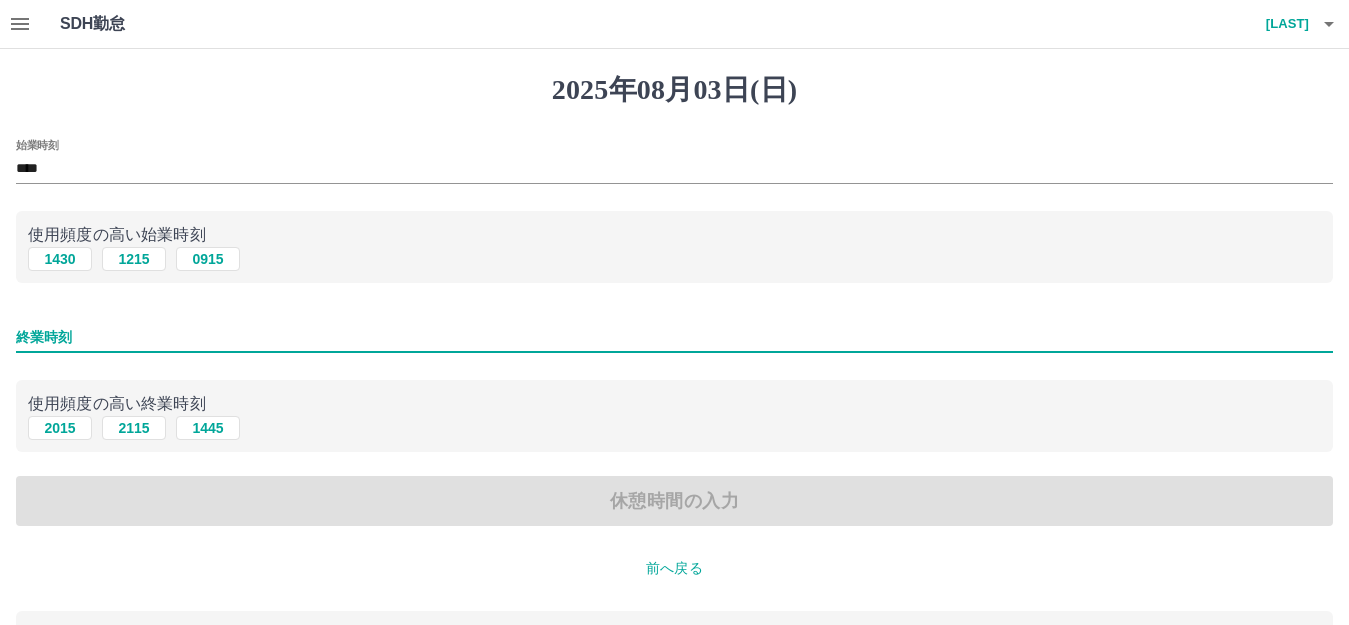type on "****" 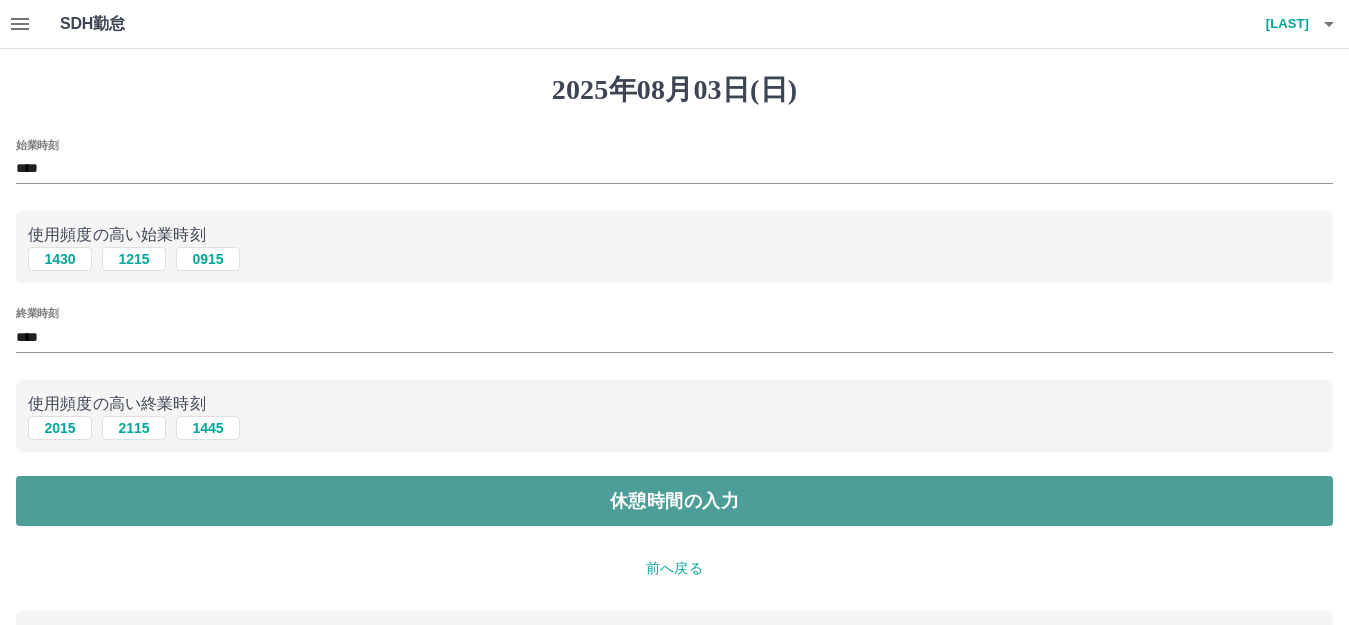 click on "休憩時間の入力" at bounding box center [674, 501] 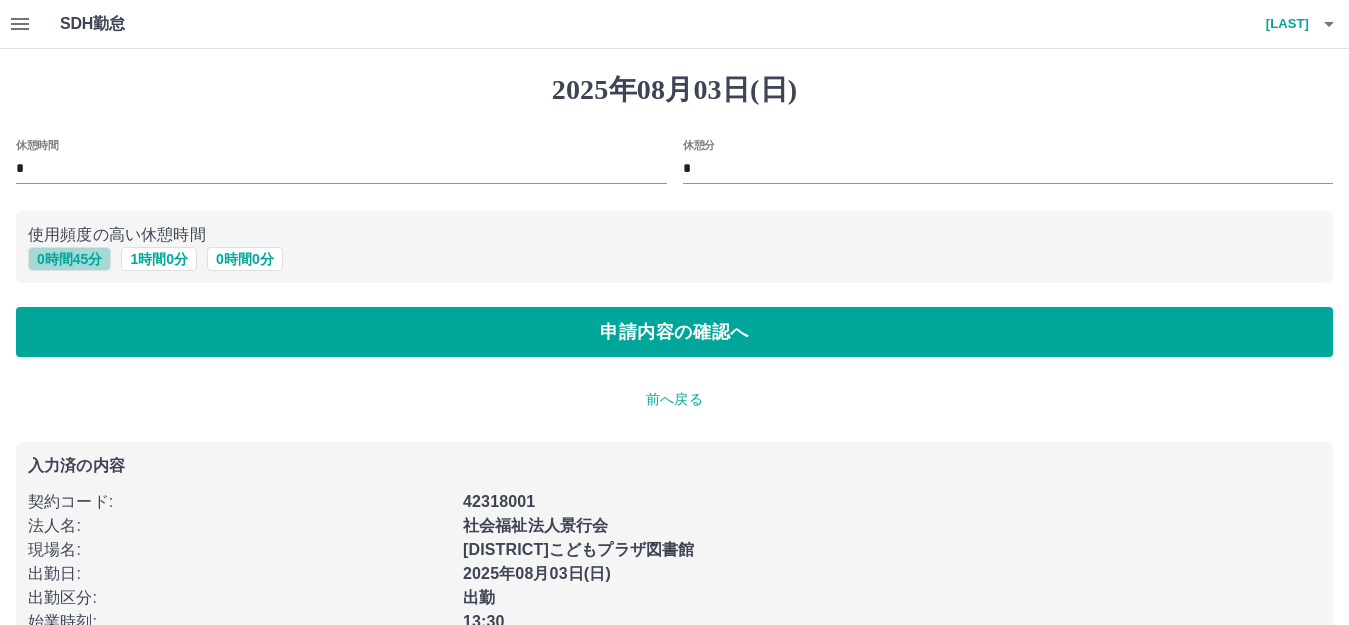 click on "0 時間 45 分" at bounding box center (69, 259) 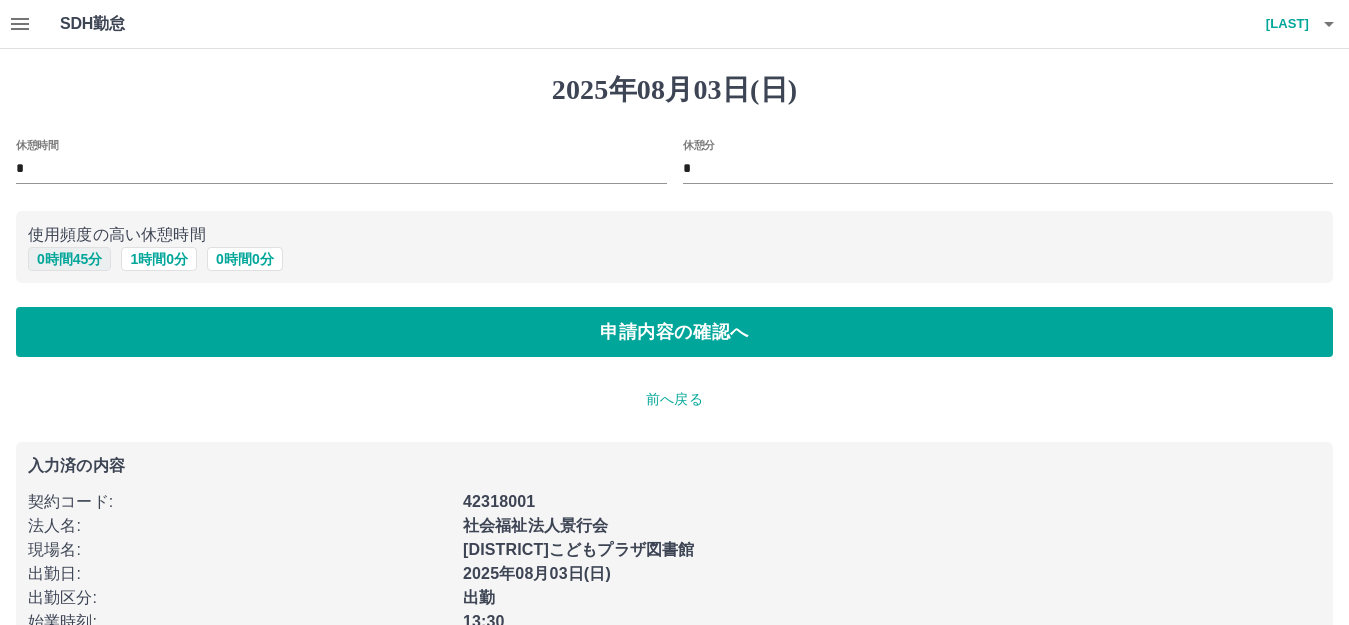 type on "**" 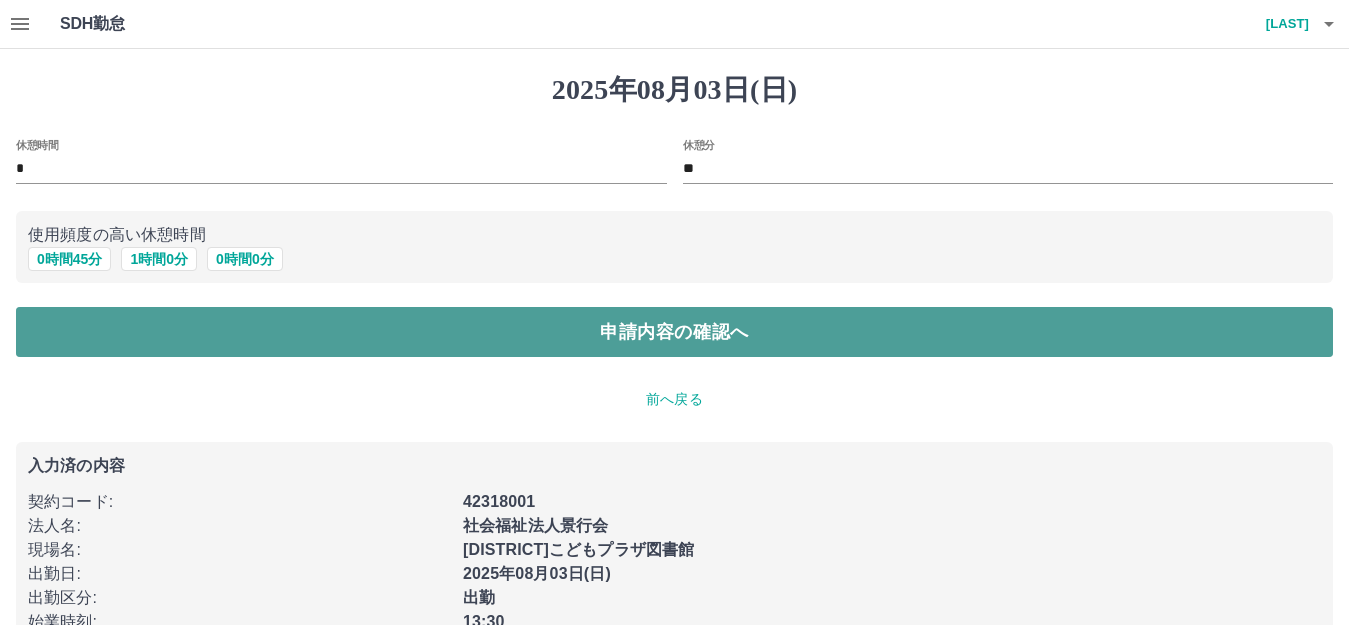 click on "申請内容の確認へ" at bounding box center (674, 332) 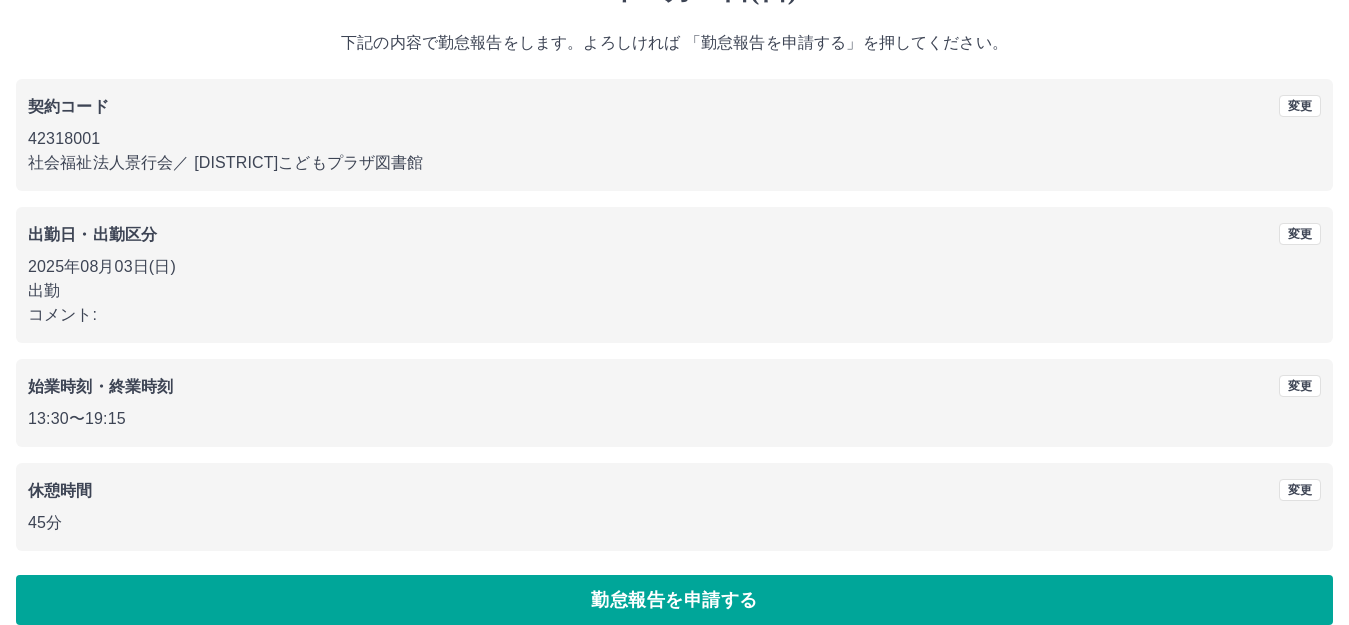 scroll, scrollTop: 124, scrollLeft: 0, axis: vertical 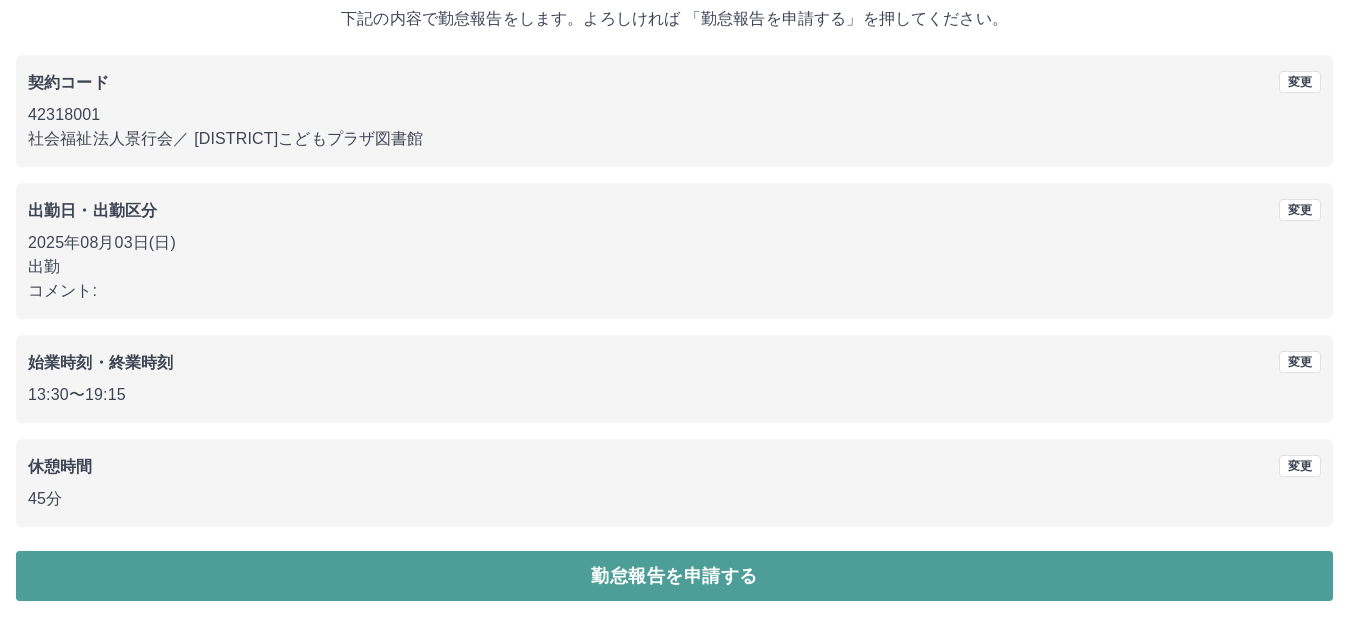 click on "勤怠報告を申請する" at bounding box center [674, 576] 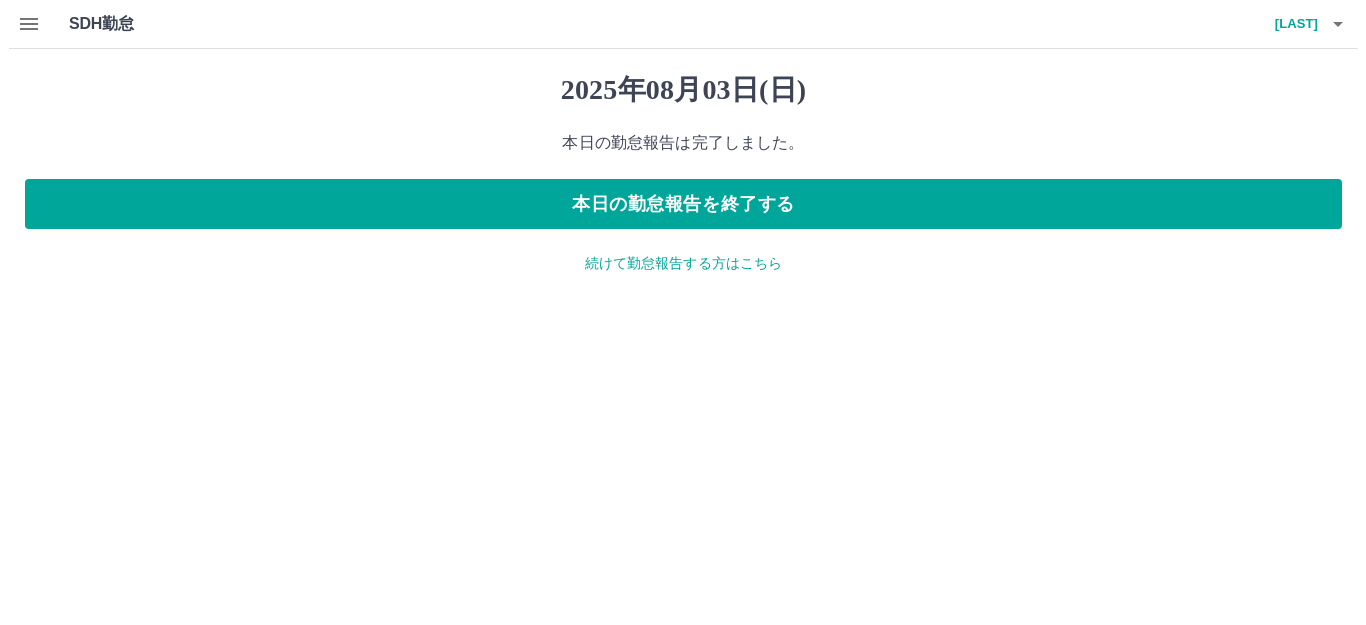 scroll, scrollTop: 0, scrollLeft: 0, axis: both 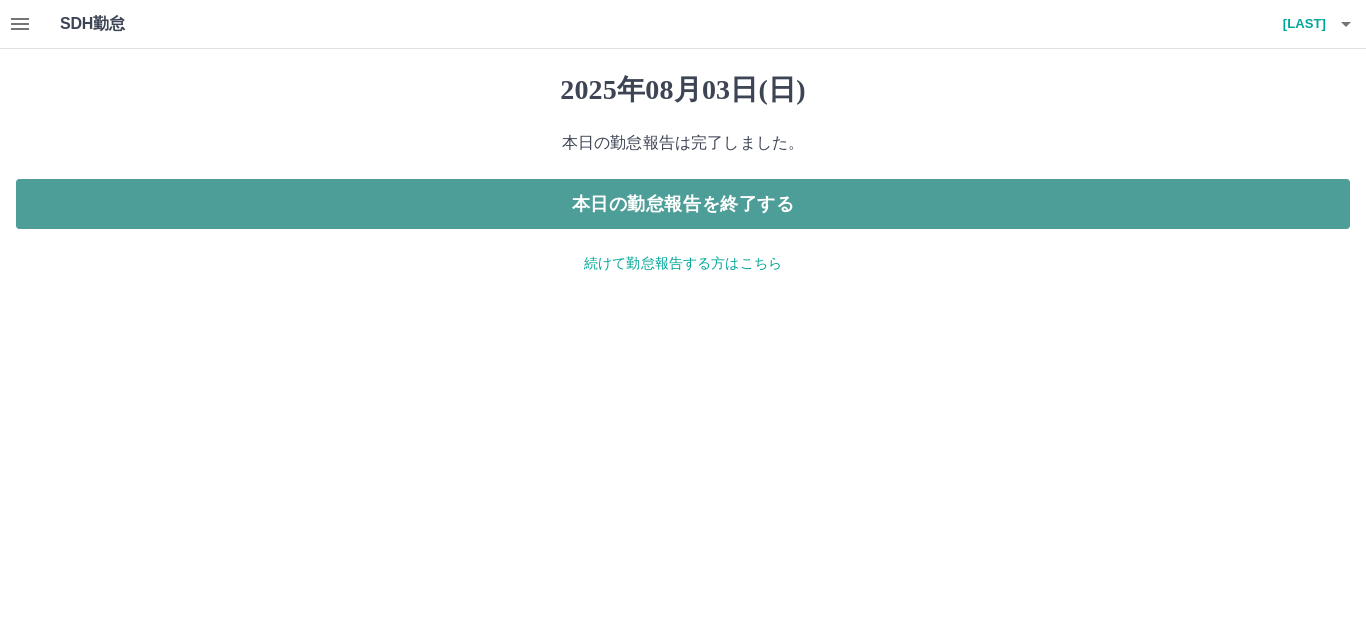 click on "本日の勤怠報告を終了する" at bounding box center [683, 204] 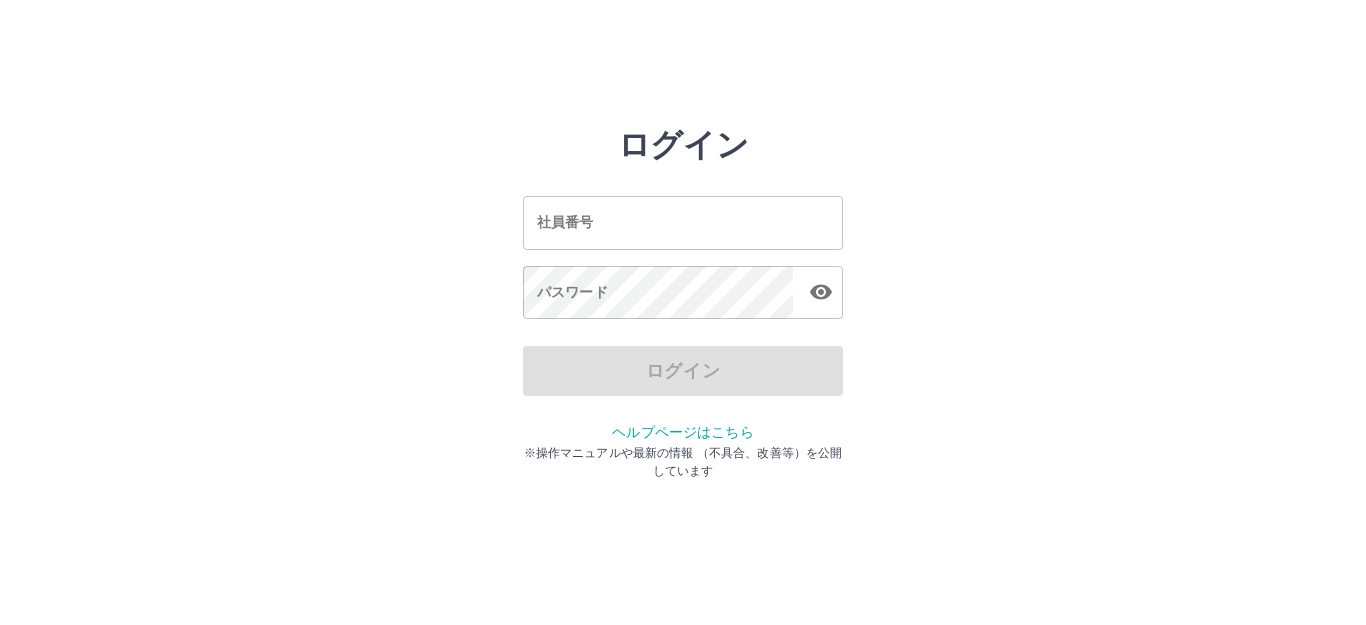 scroll, scrollTop: 0, scrollLeft: 0, axis: both 